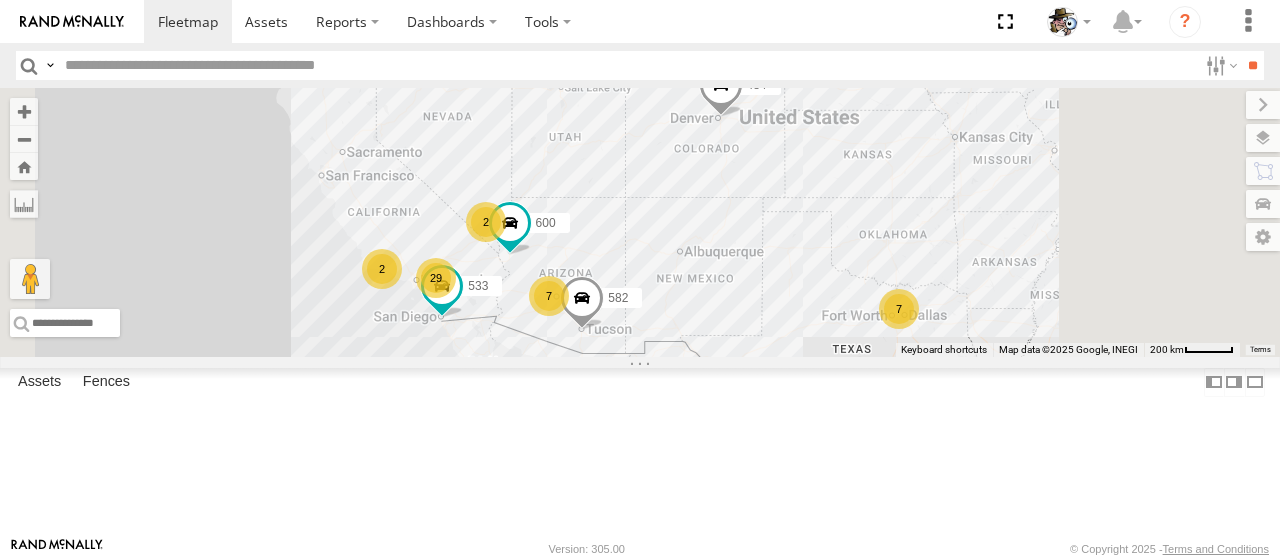 scroll, scrollTop: 0, scrollLeft: 0, axis: both 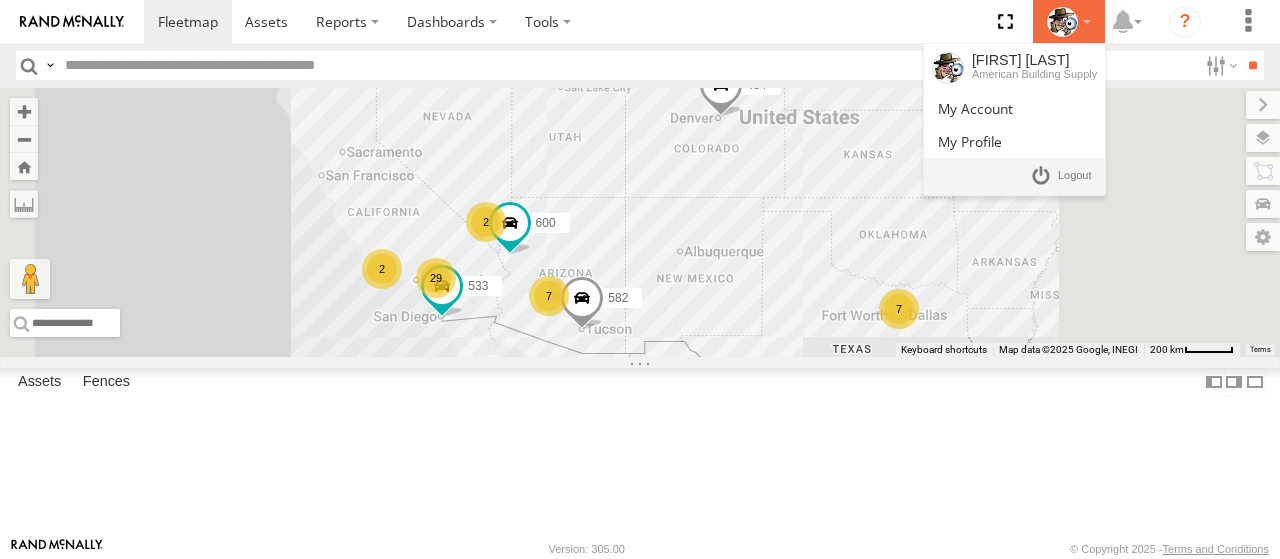 click at bounding box center [1062, 22] 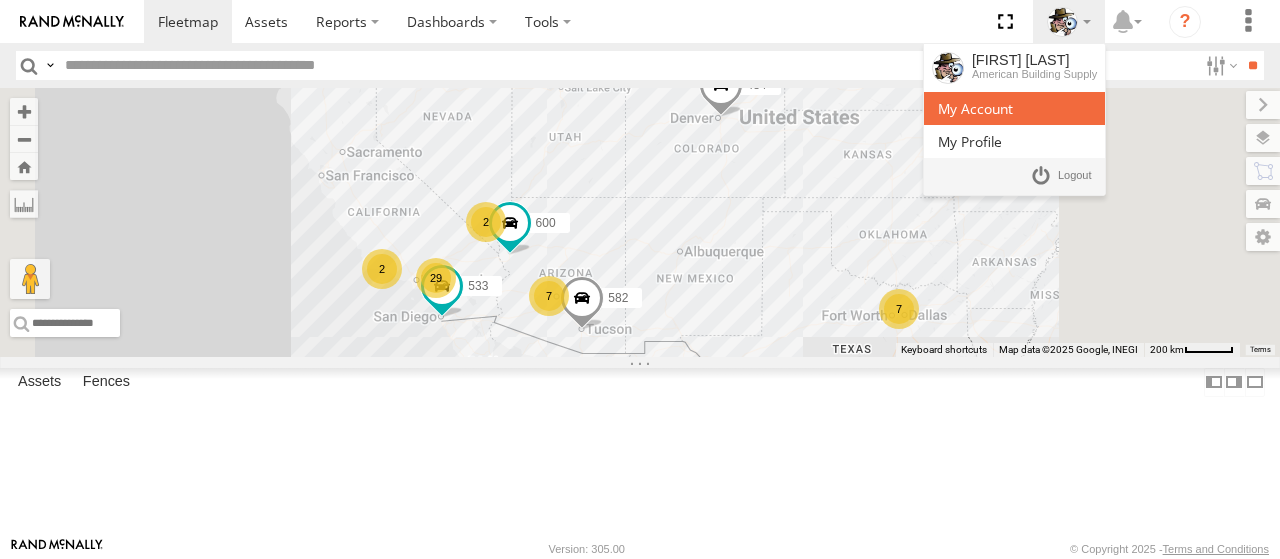 click at bounding box center (975, 108) 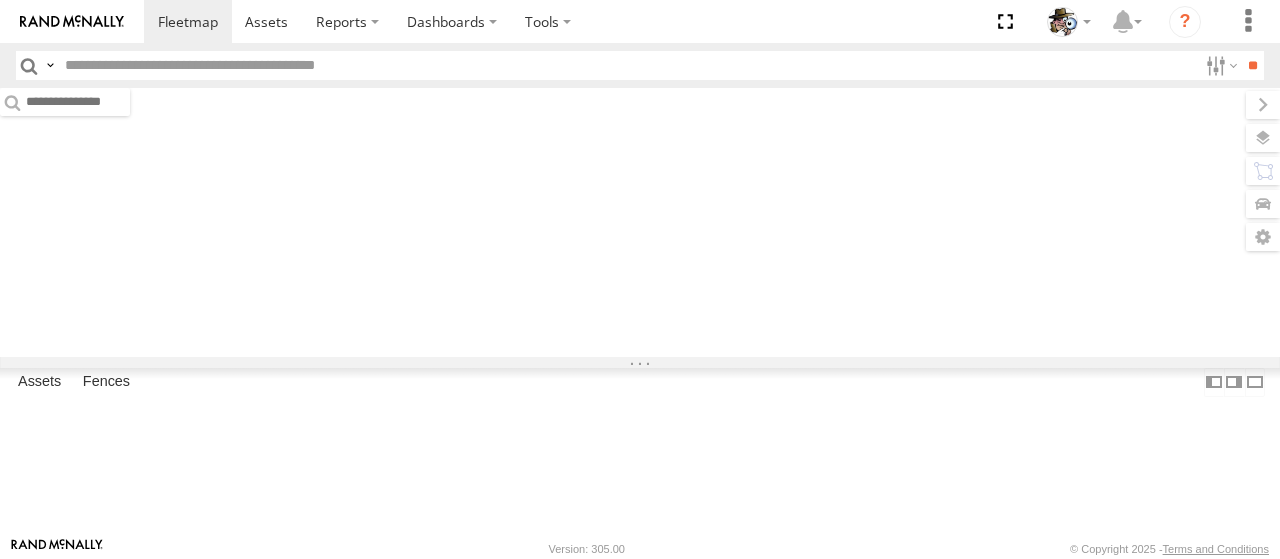 scroll, scrollTop: 0, scrollLeft: 0, axis: both 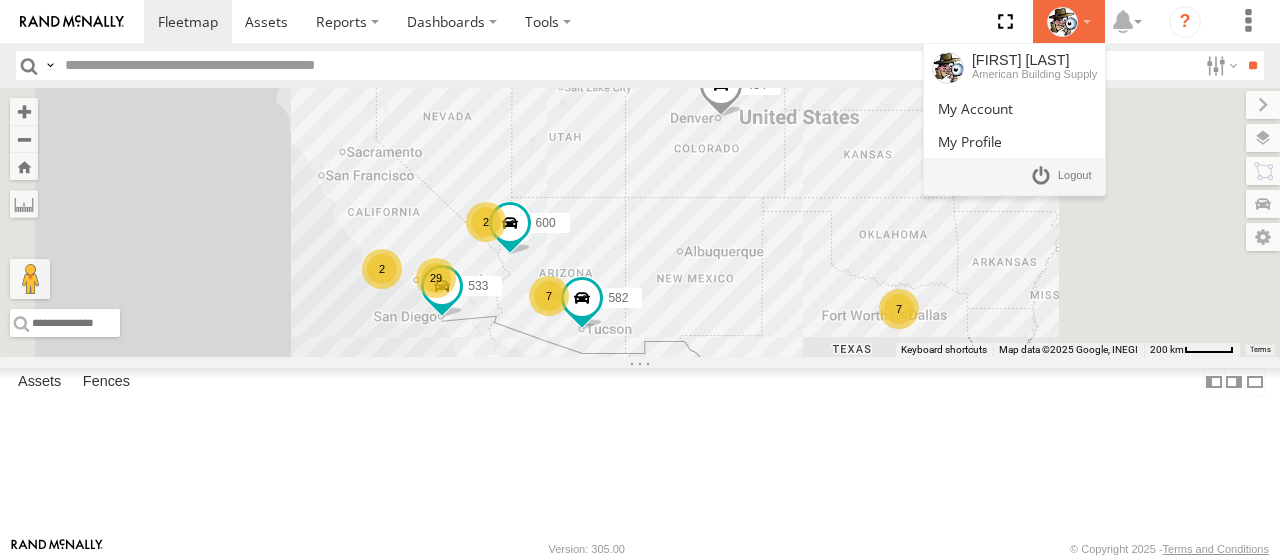 click at bounding box center (1062, 22) 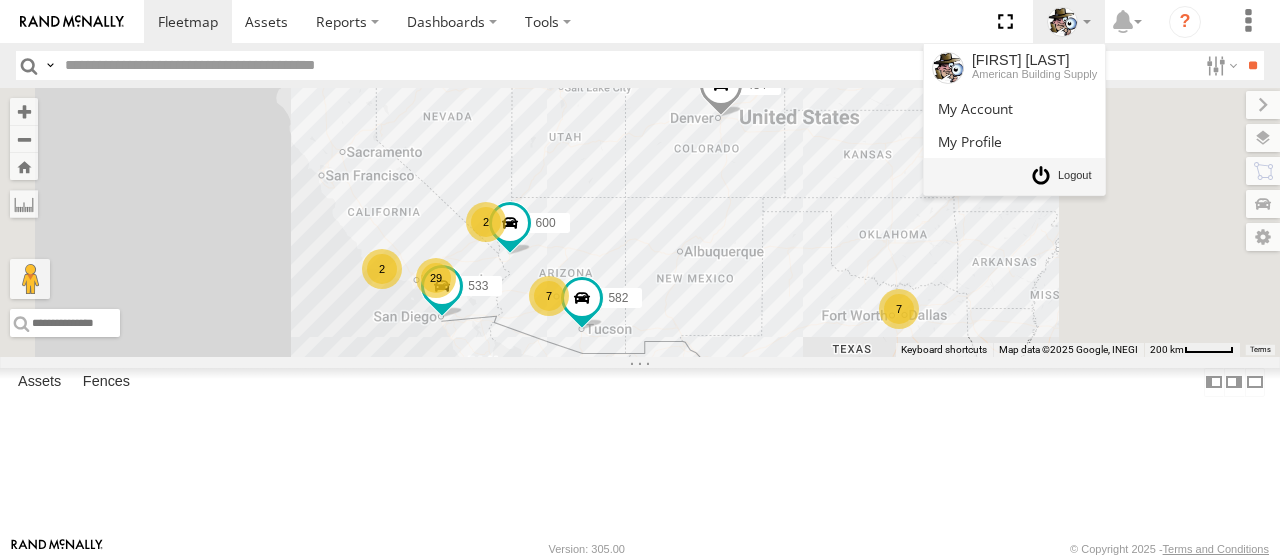 click at bounding box center (1075, 176) 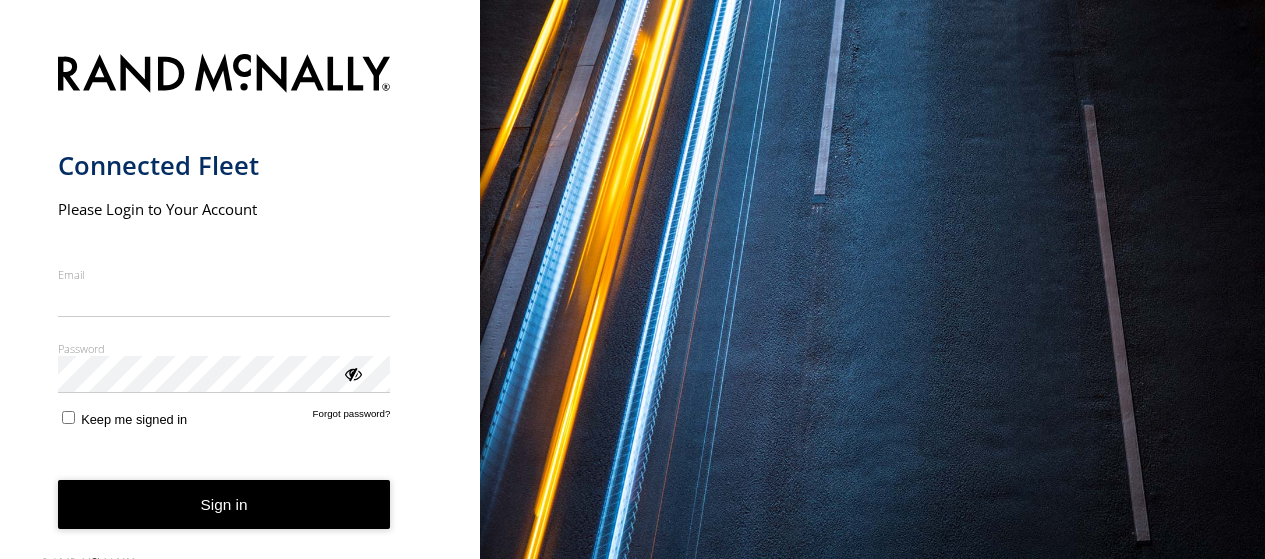 scroll, scrollTop: 0, scrollLeft: 0, axis: both 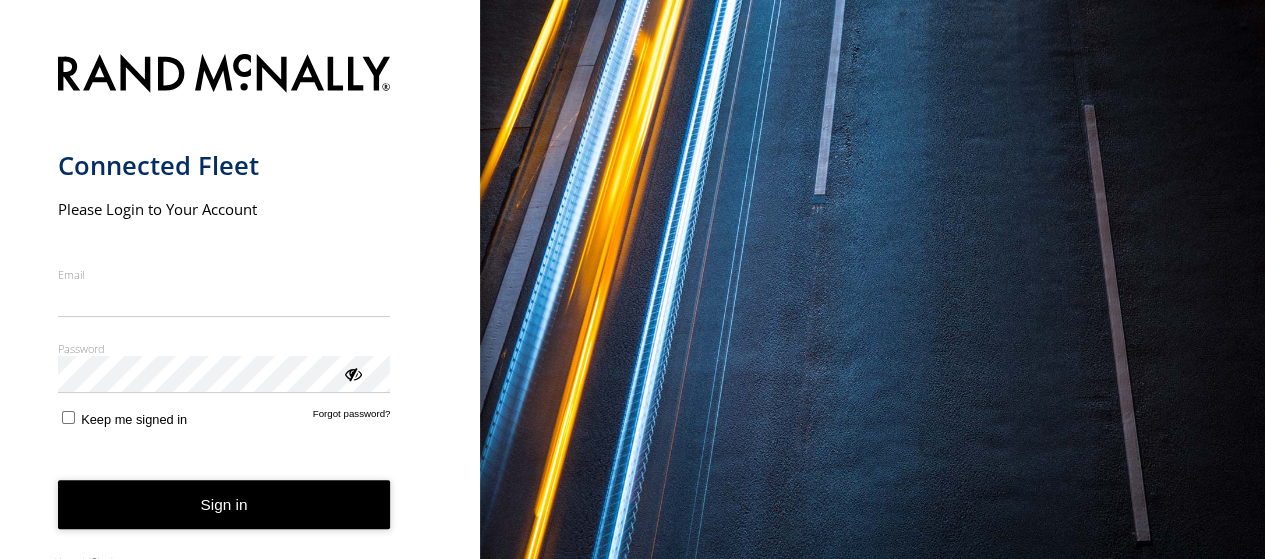 type on "**********" 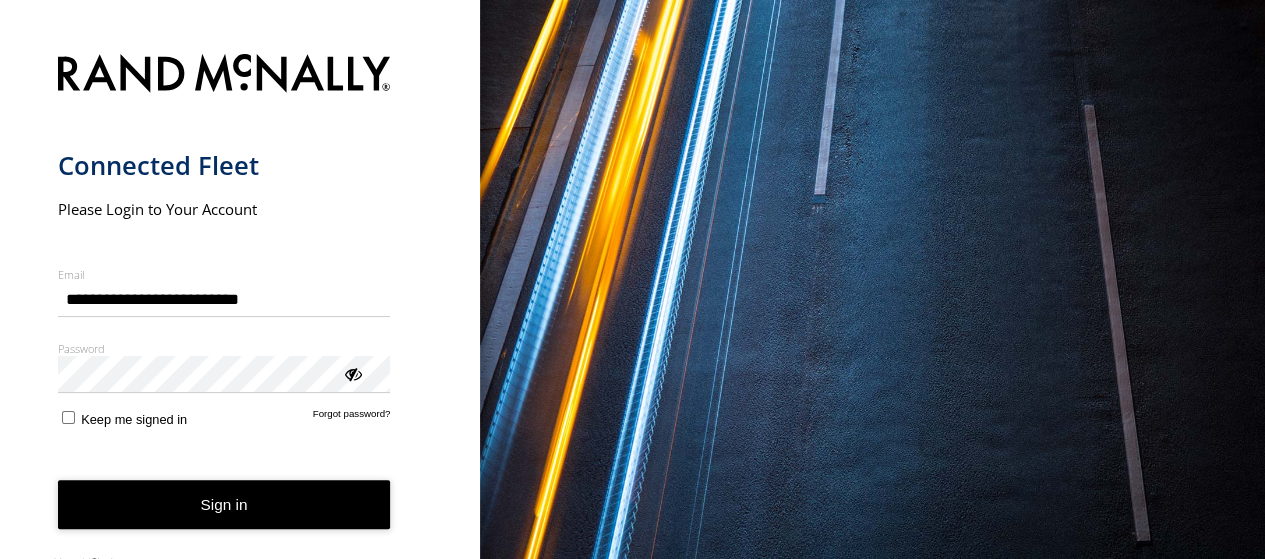 click on "Sign in" at bounding box center [224, 504] 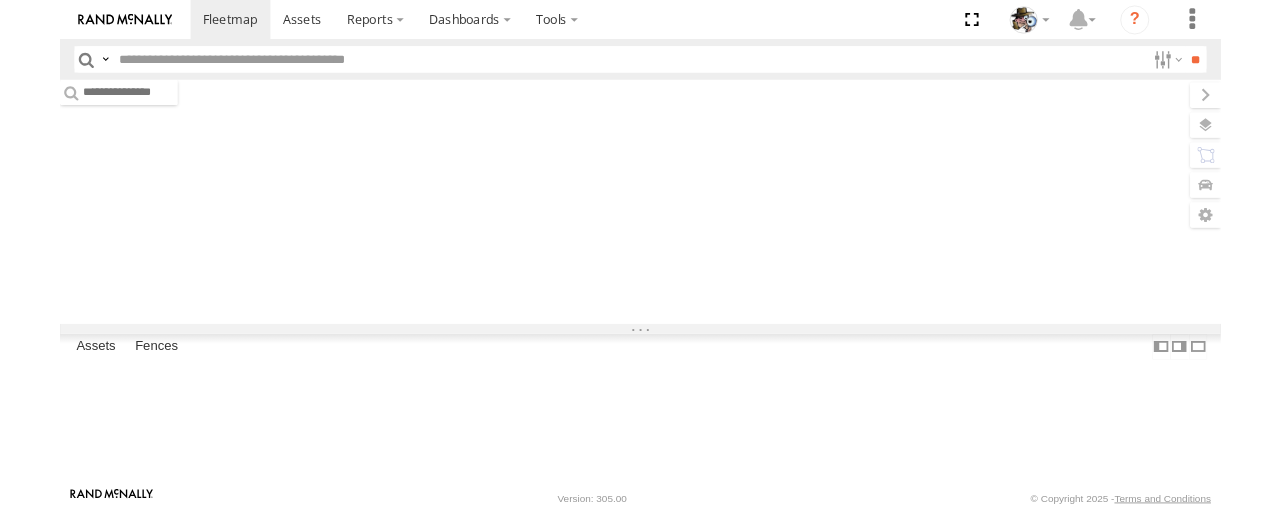 scroll, scrollTop: 0, scrollLeft: 0, axis: both 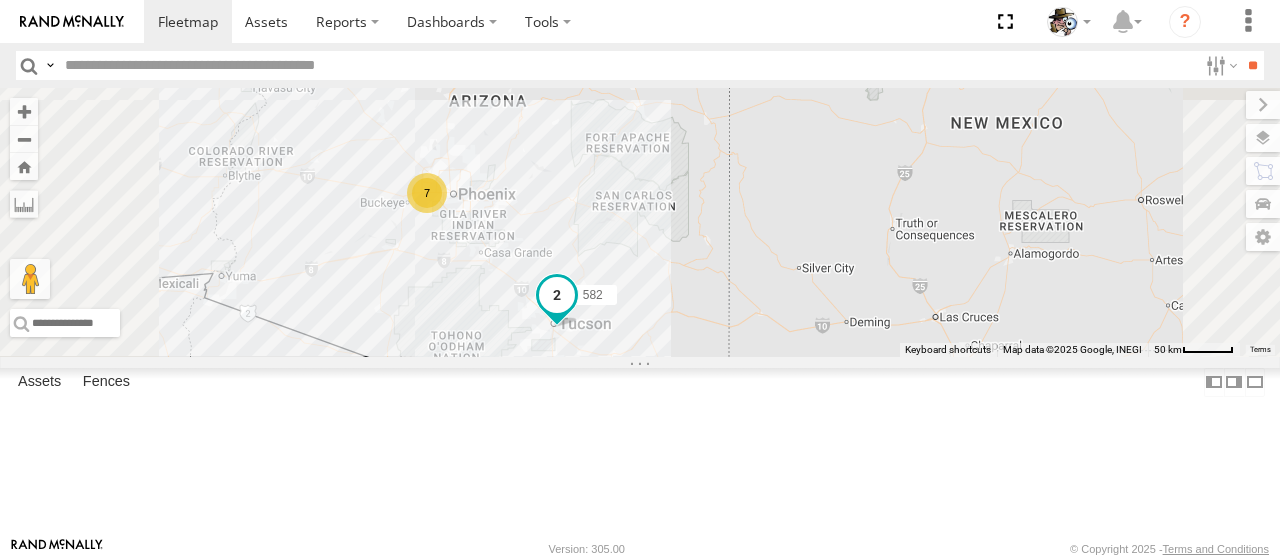 click at bounding box center (557, 295) 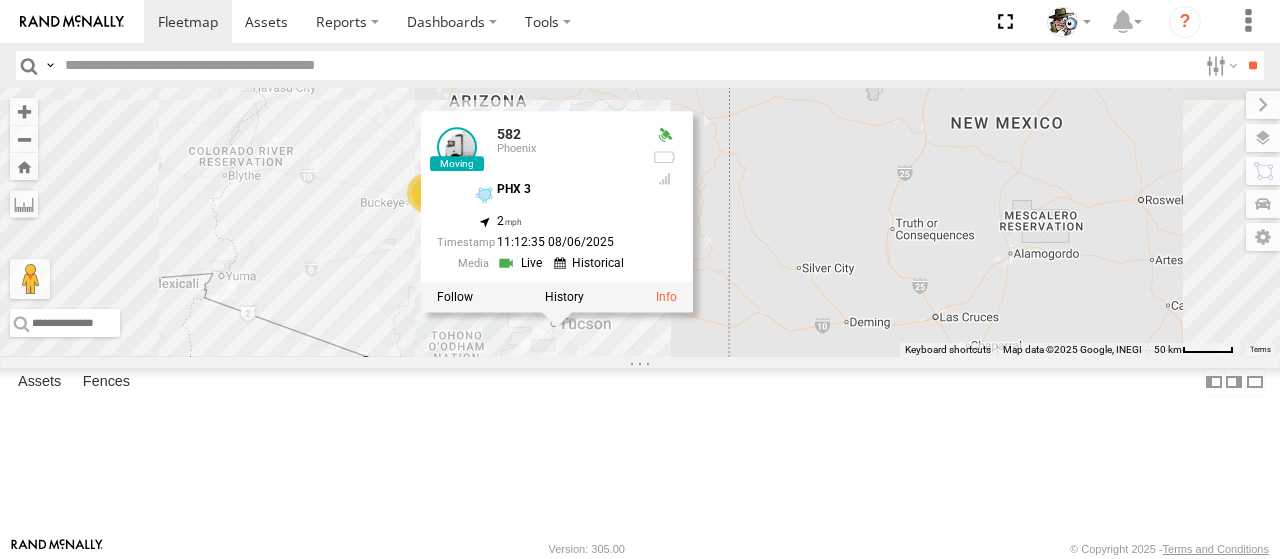 click at bounding box center [522, 263] 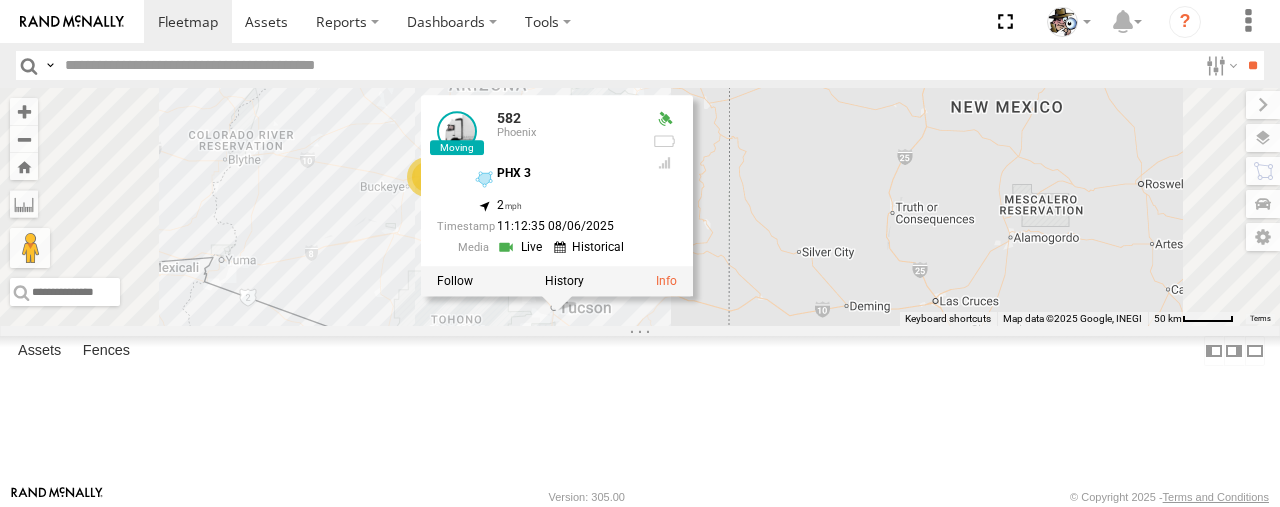 click on "484 582 600 7 582 Phoenix PHX 3 32.2183 ,  -110.94307 2 11:12:35 08/06/2025" at bounding box center [640, 207] 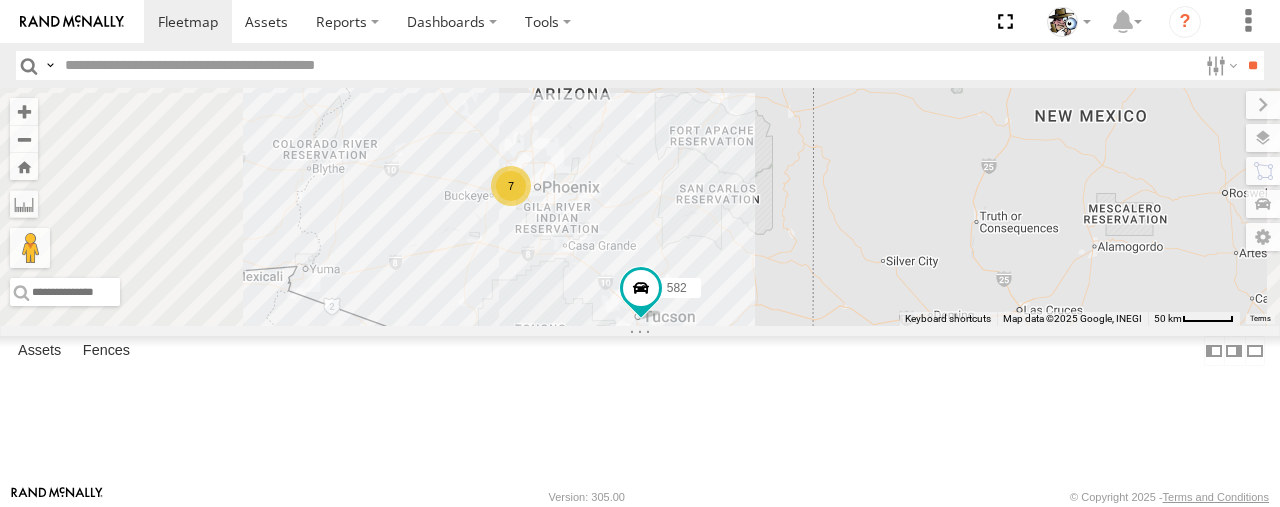 drag, startPoint x: 612, startPoint y: 290, endPoint x: 700, endPoint y: 301, distance: 88.68484 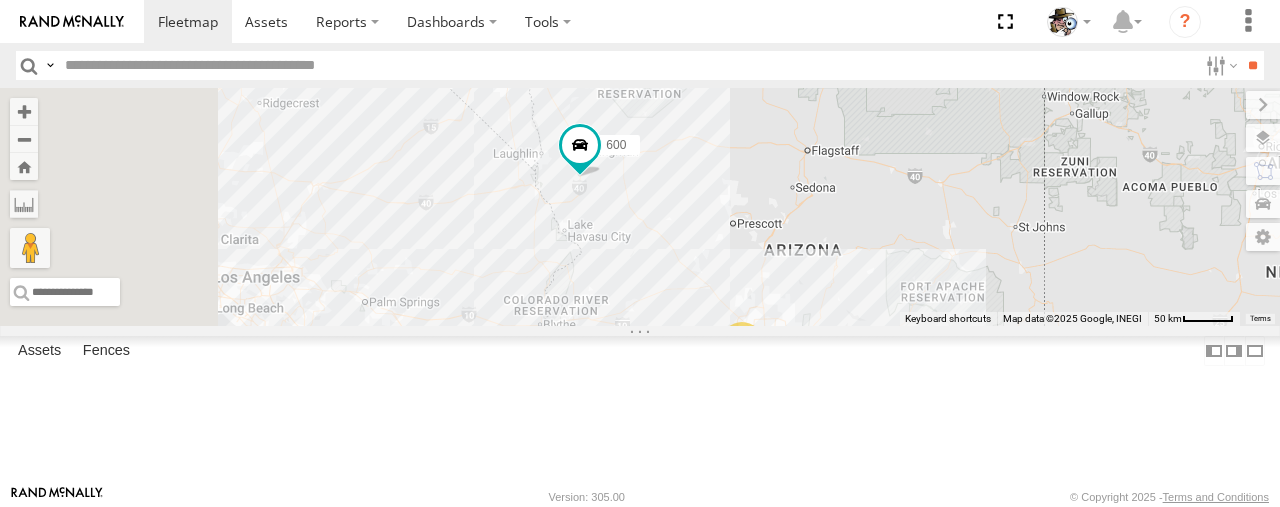 drag, startPoint x: 674, startPoint y: 267, endPoint x: 910, endPoint y: 424, distance: 283.45193 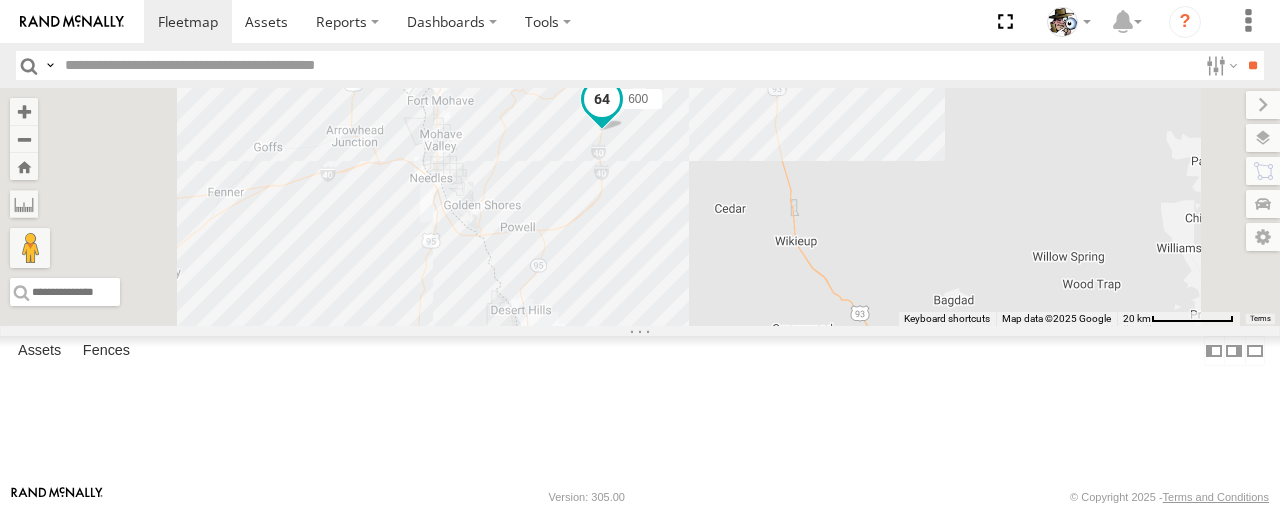 click at bounding box center (602, 99) 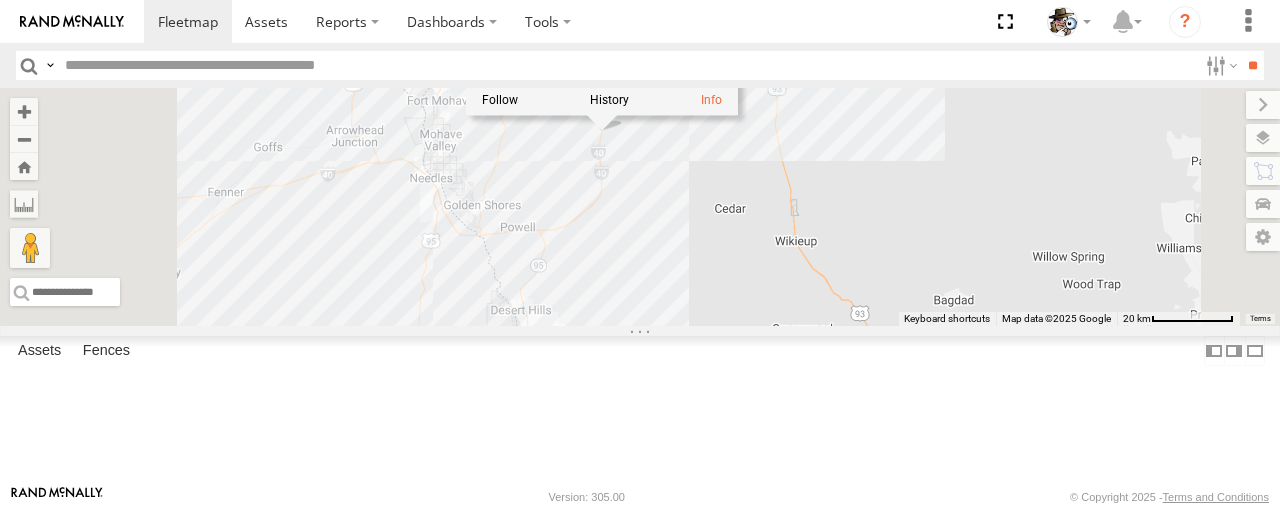 click at bounding box center [567, 66] 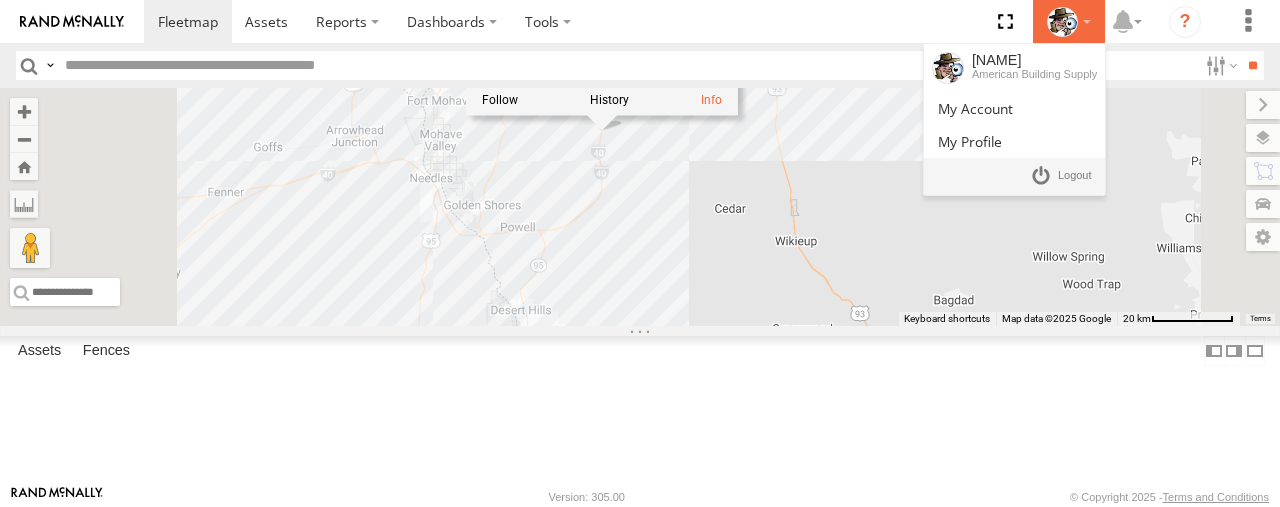 click at bounding box center [1062, 22] 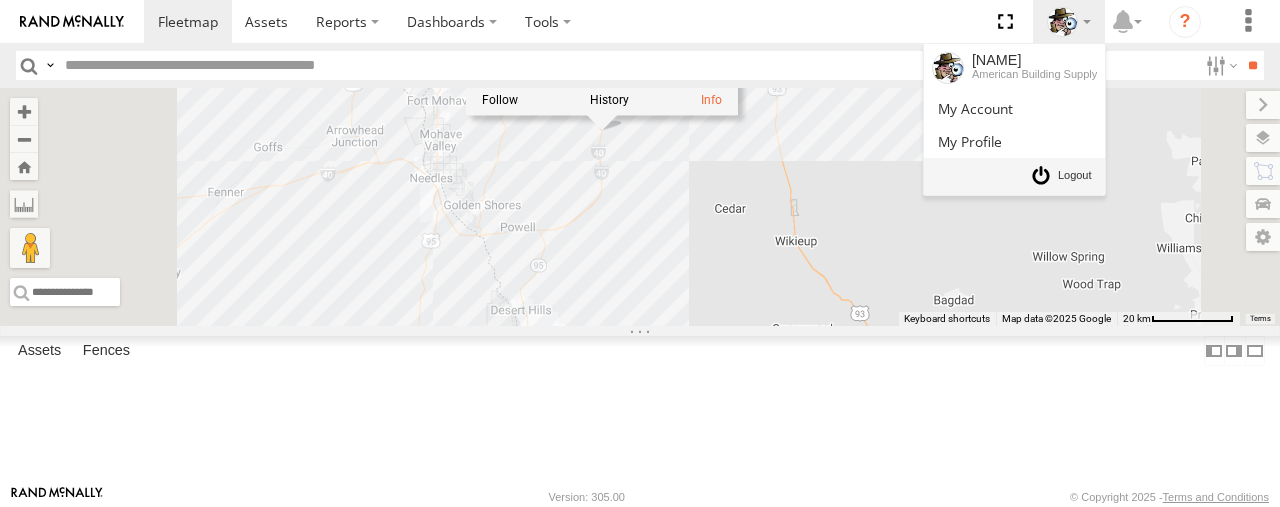 click at bounding box center [1061, 176] 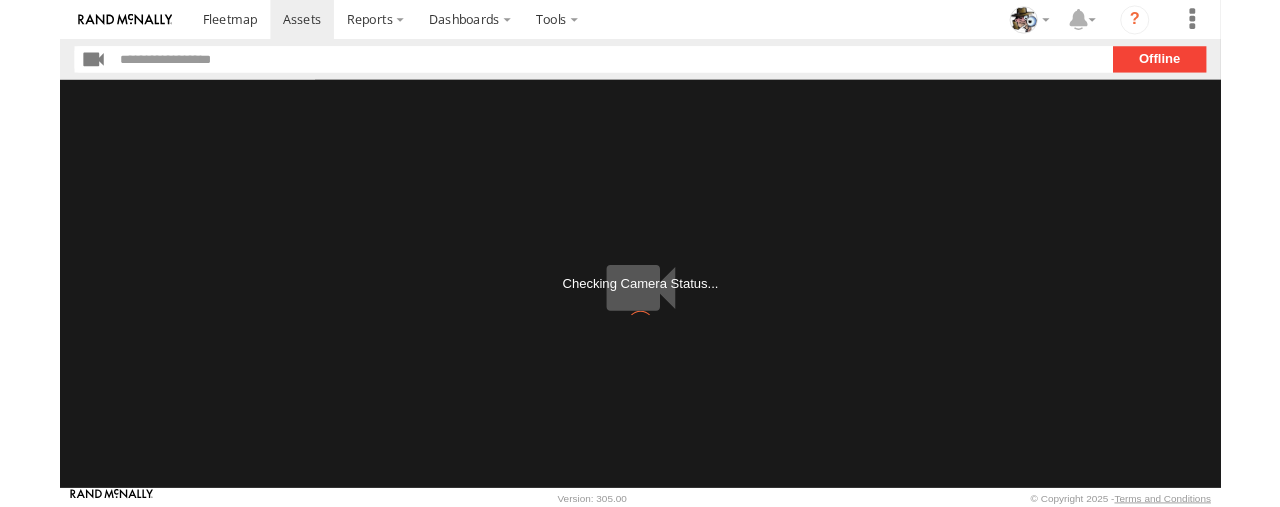 scroll, scrollTop: 0, scrollLeft: 0, axis: both 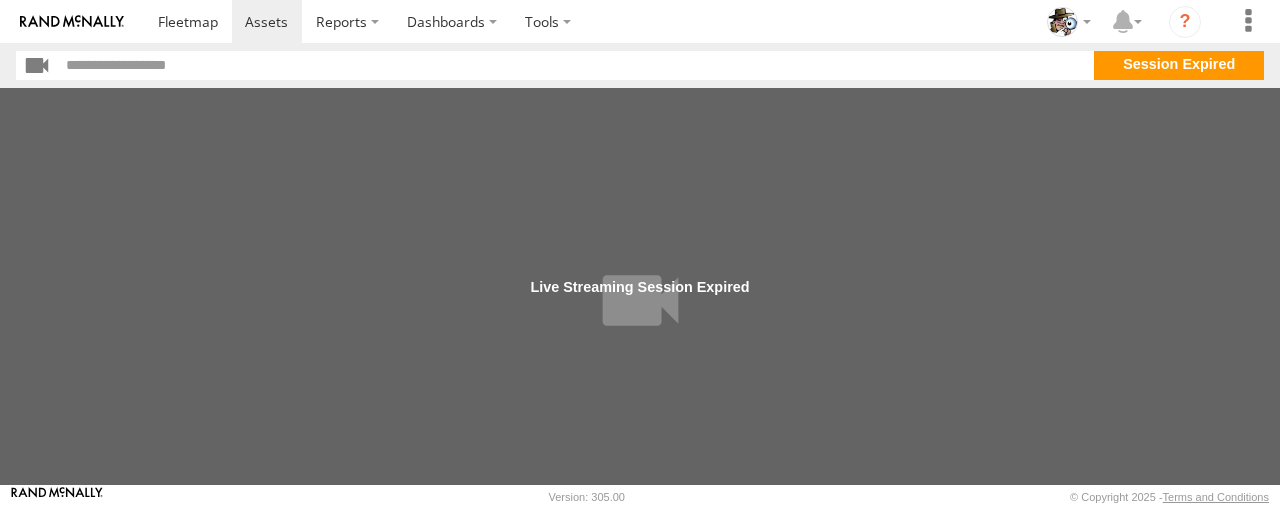drag, startPoint x: 1150, startPoint y: 66, endPoint x: 1142, endPoint y: 110, distance: 44.72136 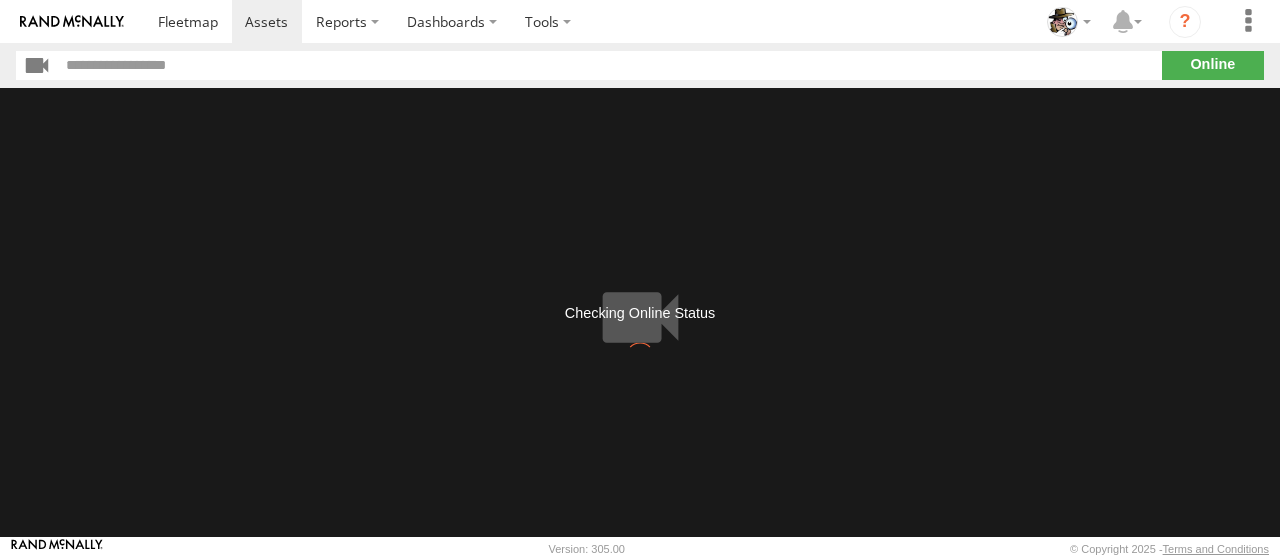 scroll, scrollTop: 0, scrollLeft: 0, axis: both 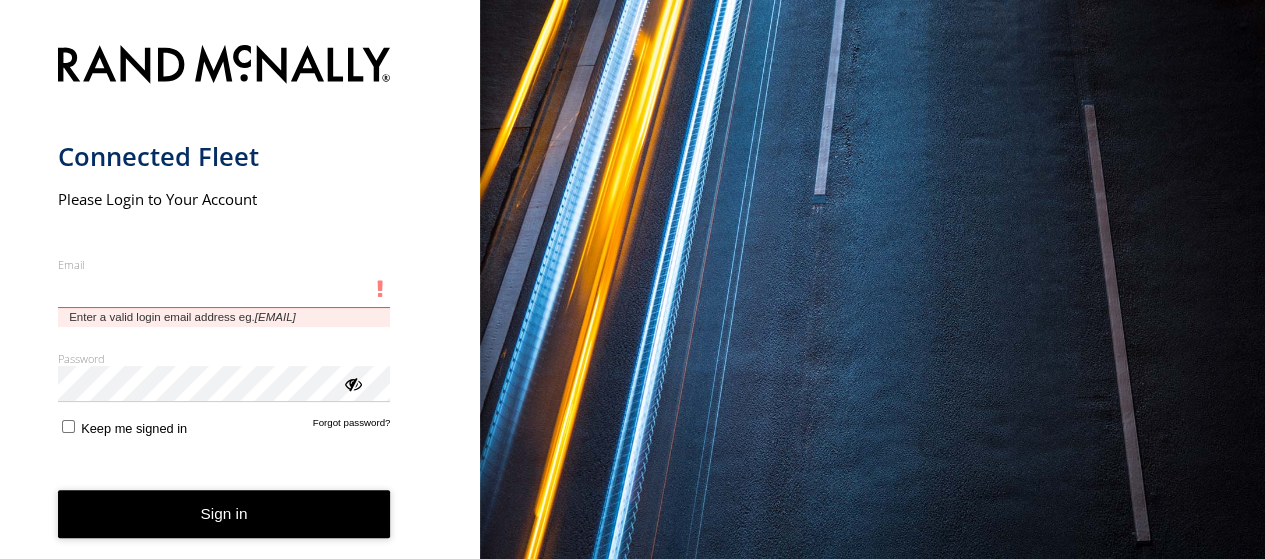type on "**********" 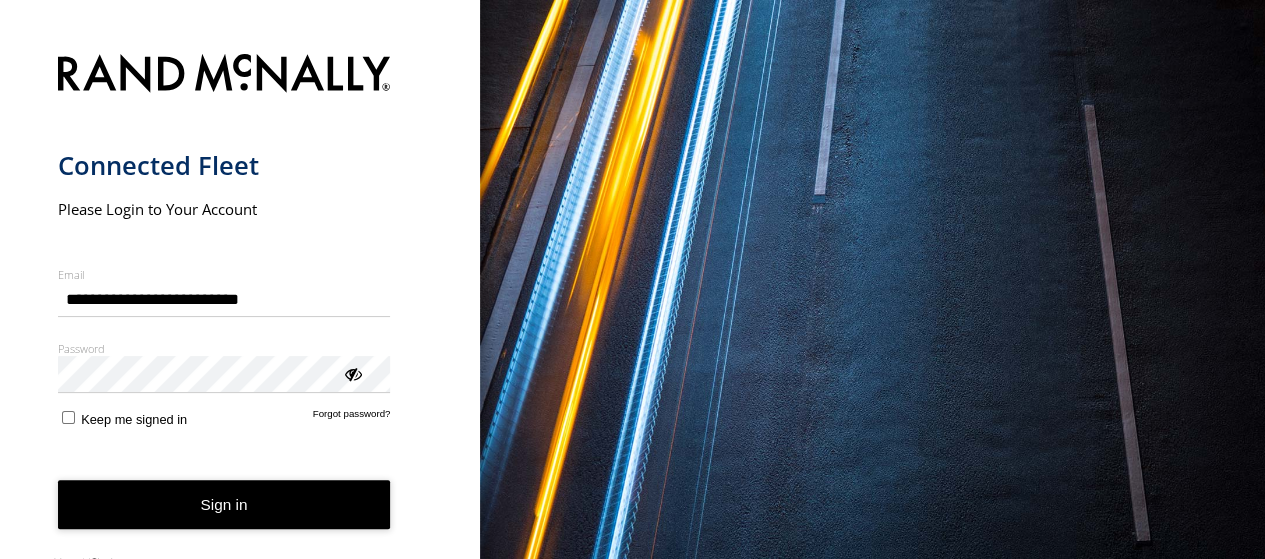 click on "**********" at bounding box center [240, 301] 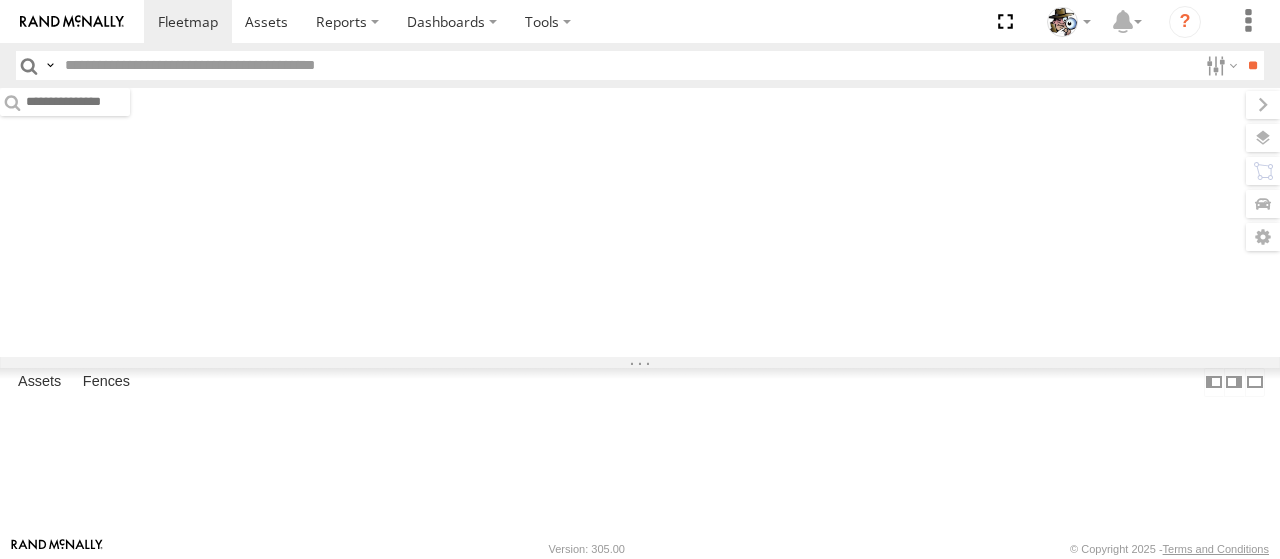 scroll, scrollTop: 0, scrollLeft: 0, axis: both 